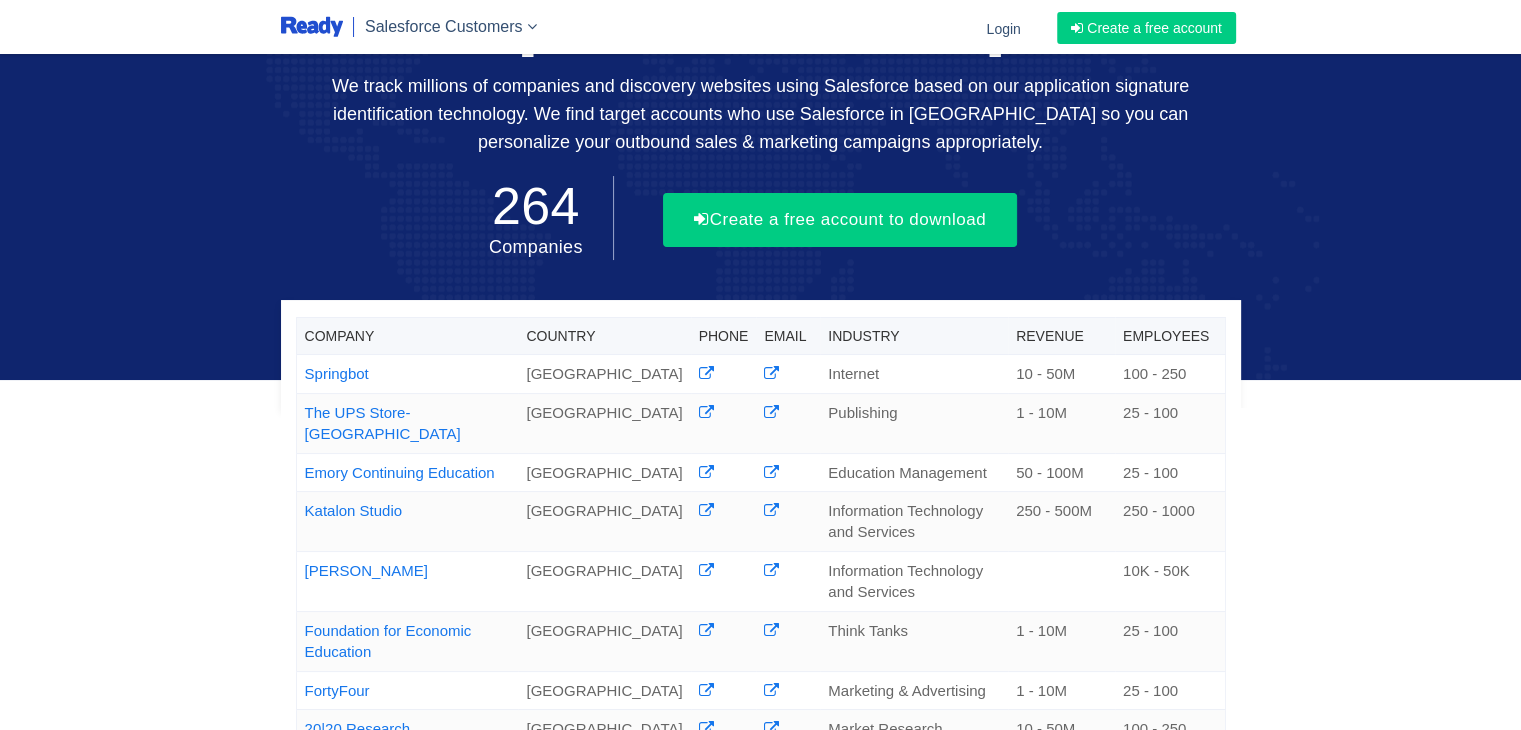 scroll, scrollTop: 200, scrollLeft: 0, axis: vertical 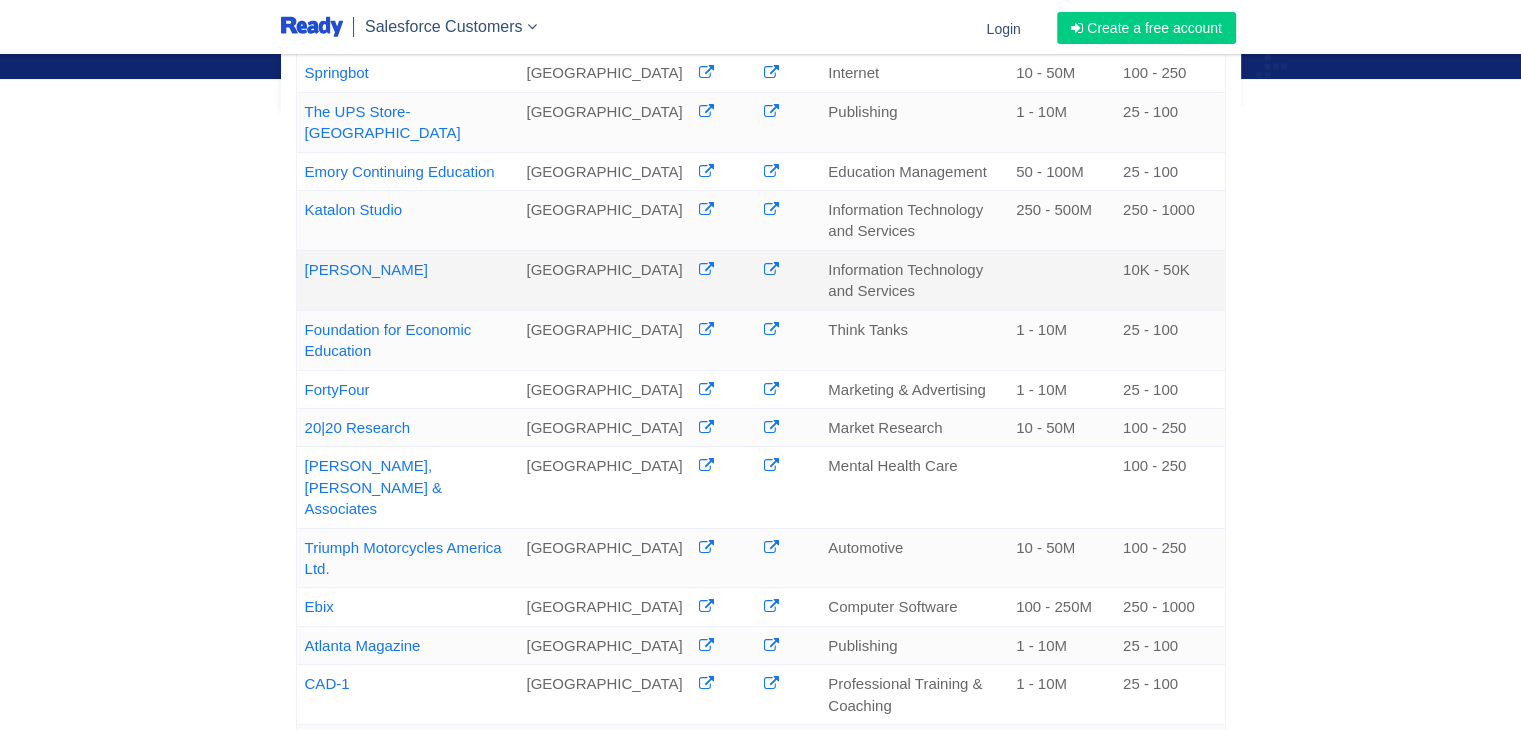 click on "[PERSON_NAME]" at bounding box center [366, 269] 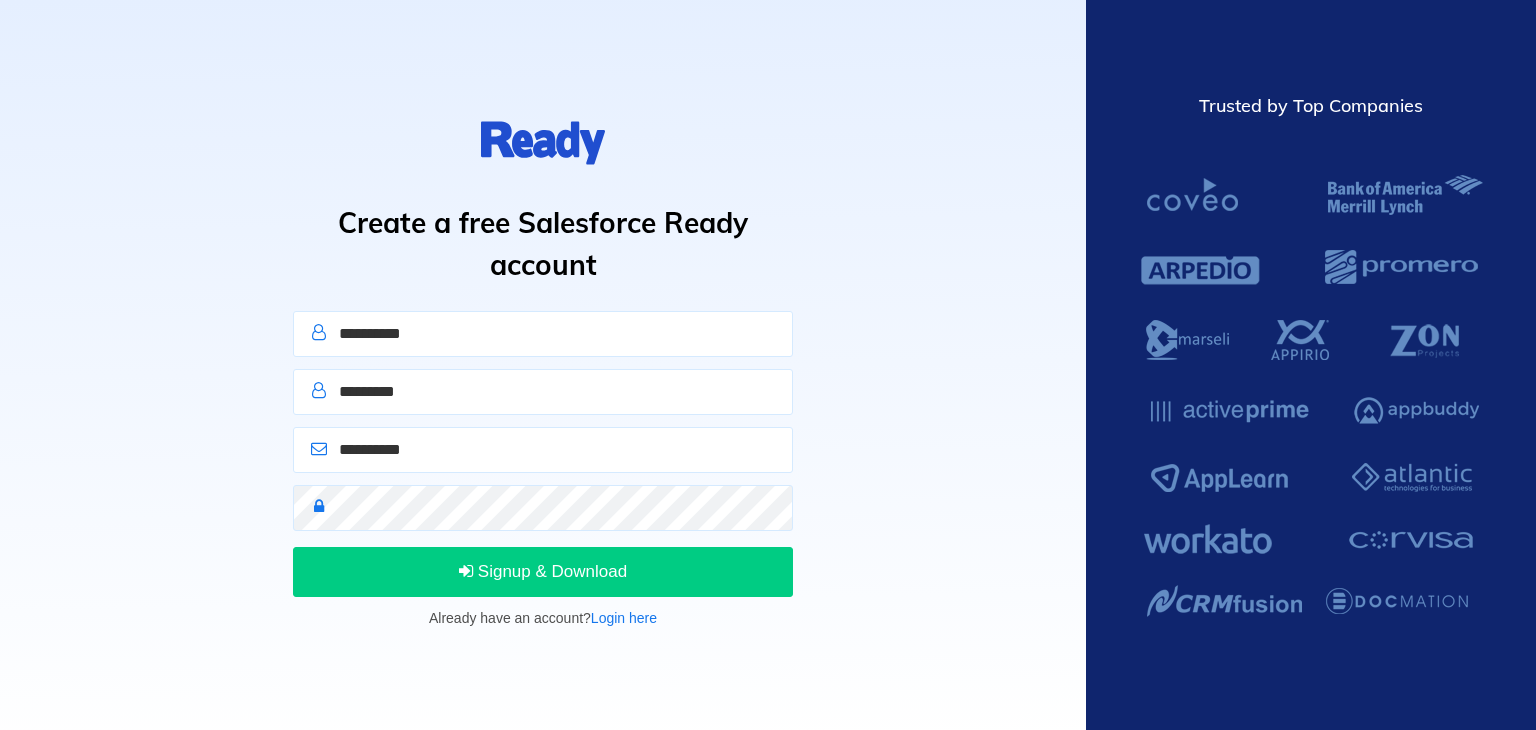 scroll, scrollTop: 0, scrollLeft: 0, axis: both 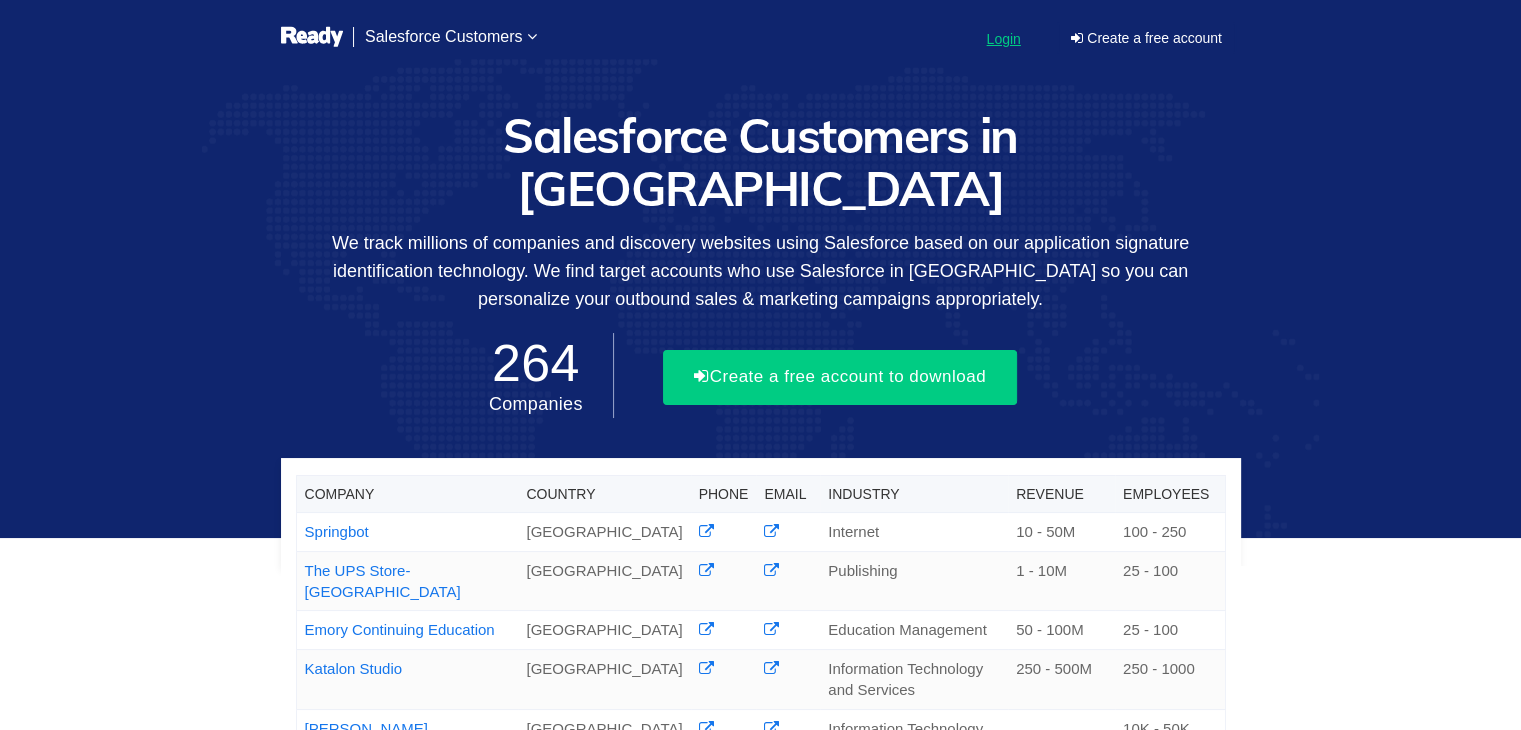 click on "Login" at bounding box center [1003, 39] 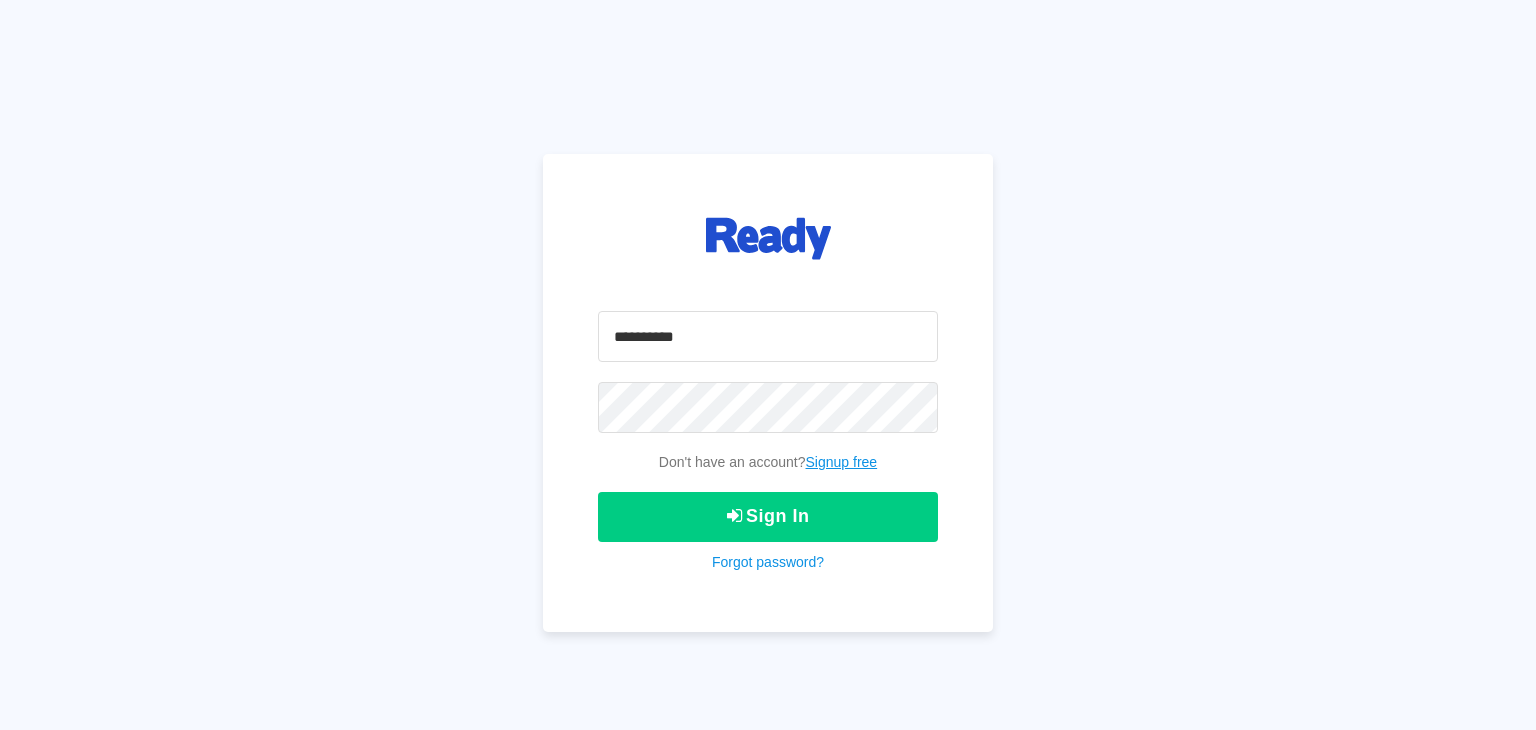 scroll, scrollTop: 0, scrollLeft: 0, axis: both 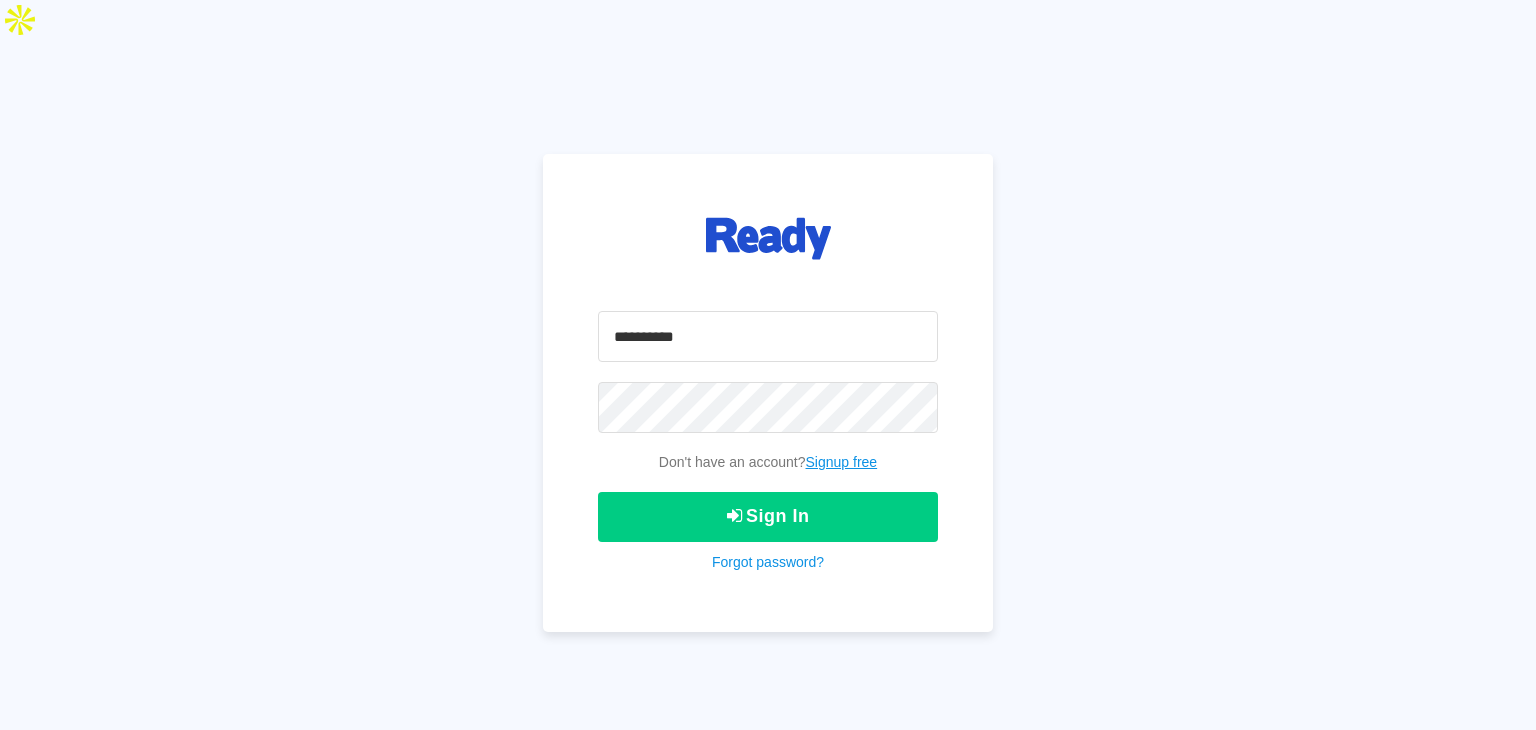 drag, startPoint x: 662, startPoint y: 348, endPoint x: 675, endPoint y: 339, distance: 15.811388 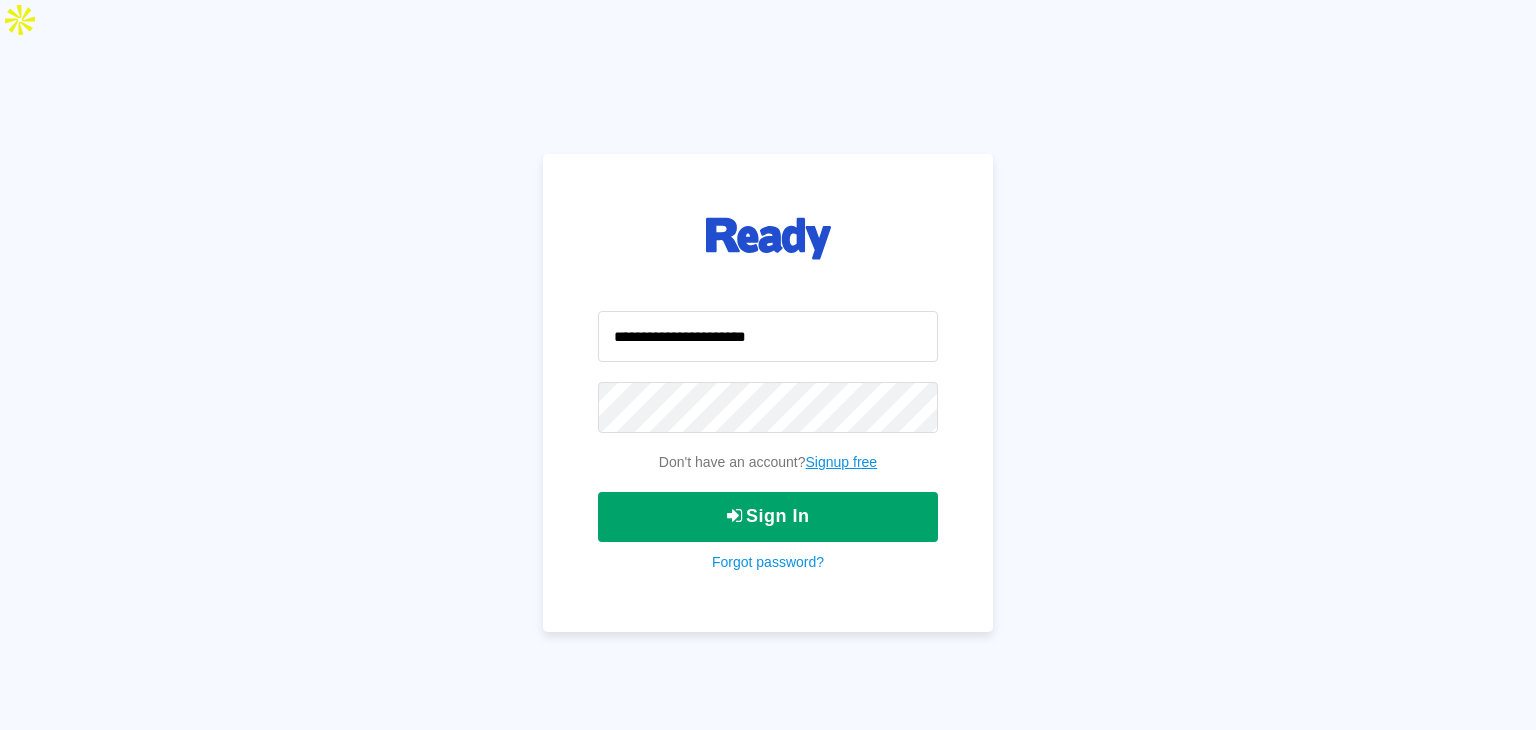 type on "**********" 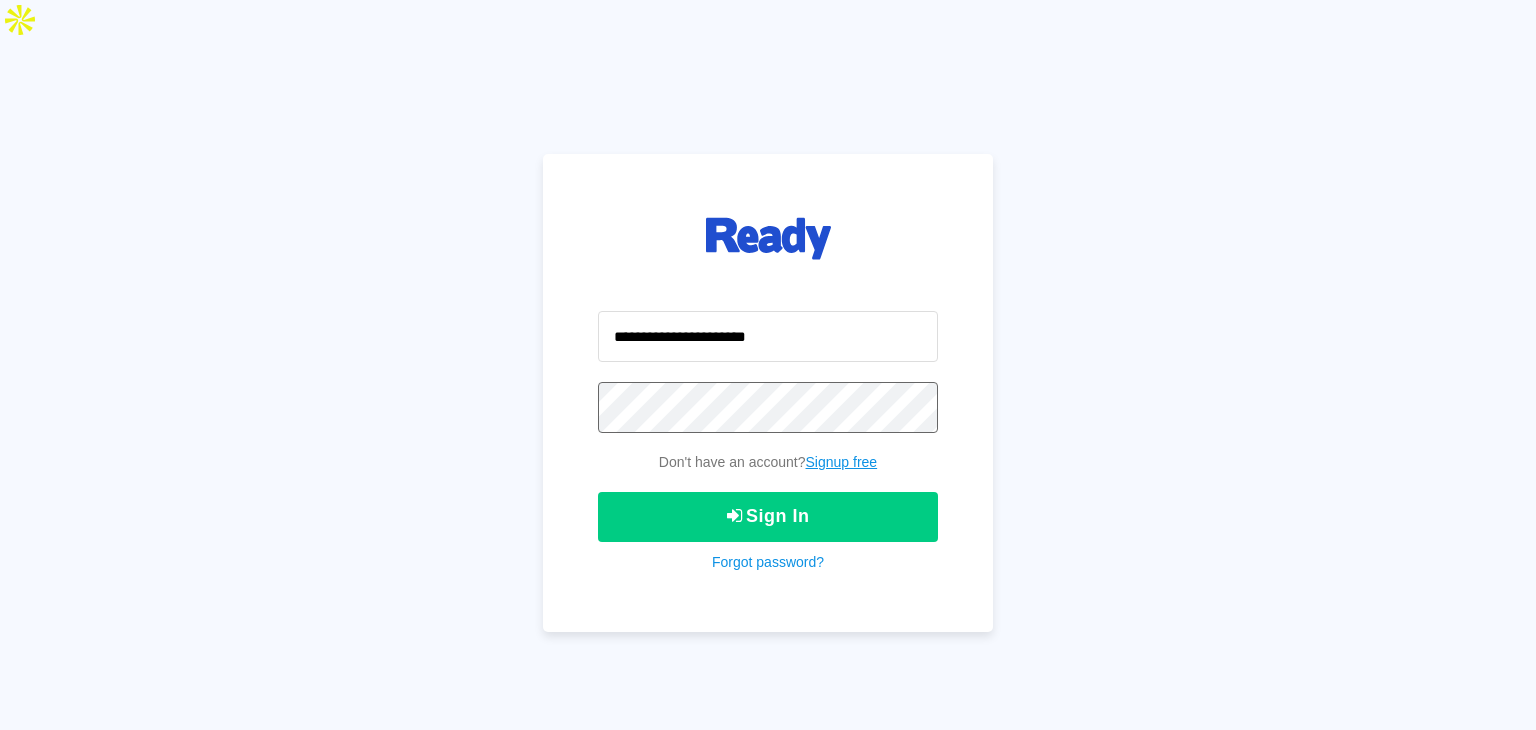 click on "Sign In" at bounding box center (768, 517) 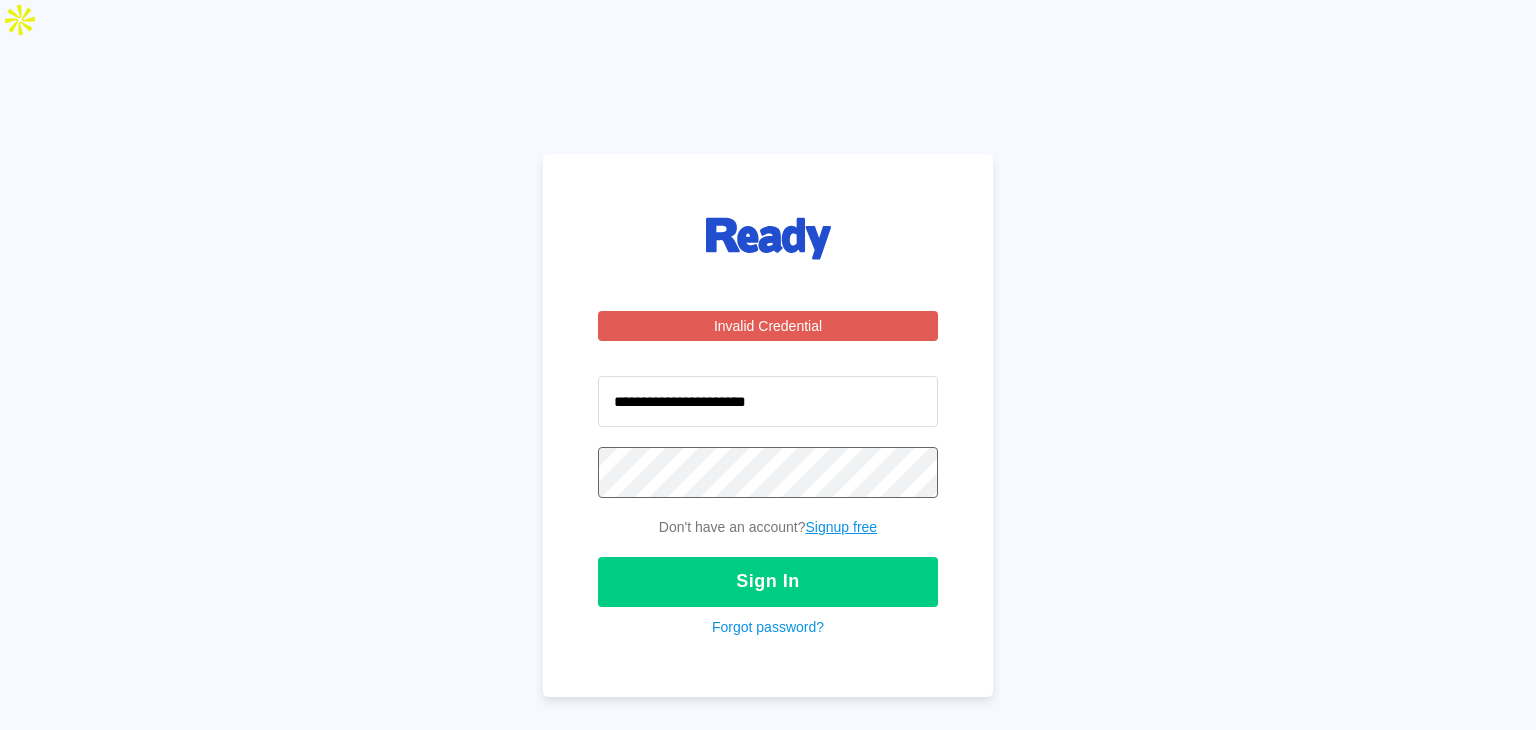 click on "Sign In" at bounding box center [768, 582] 